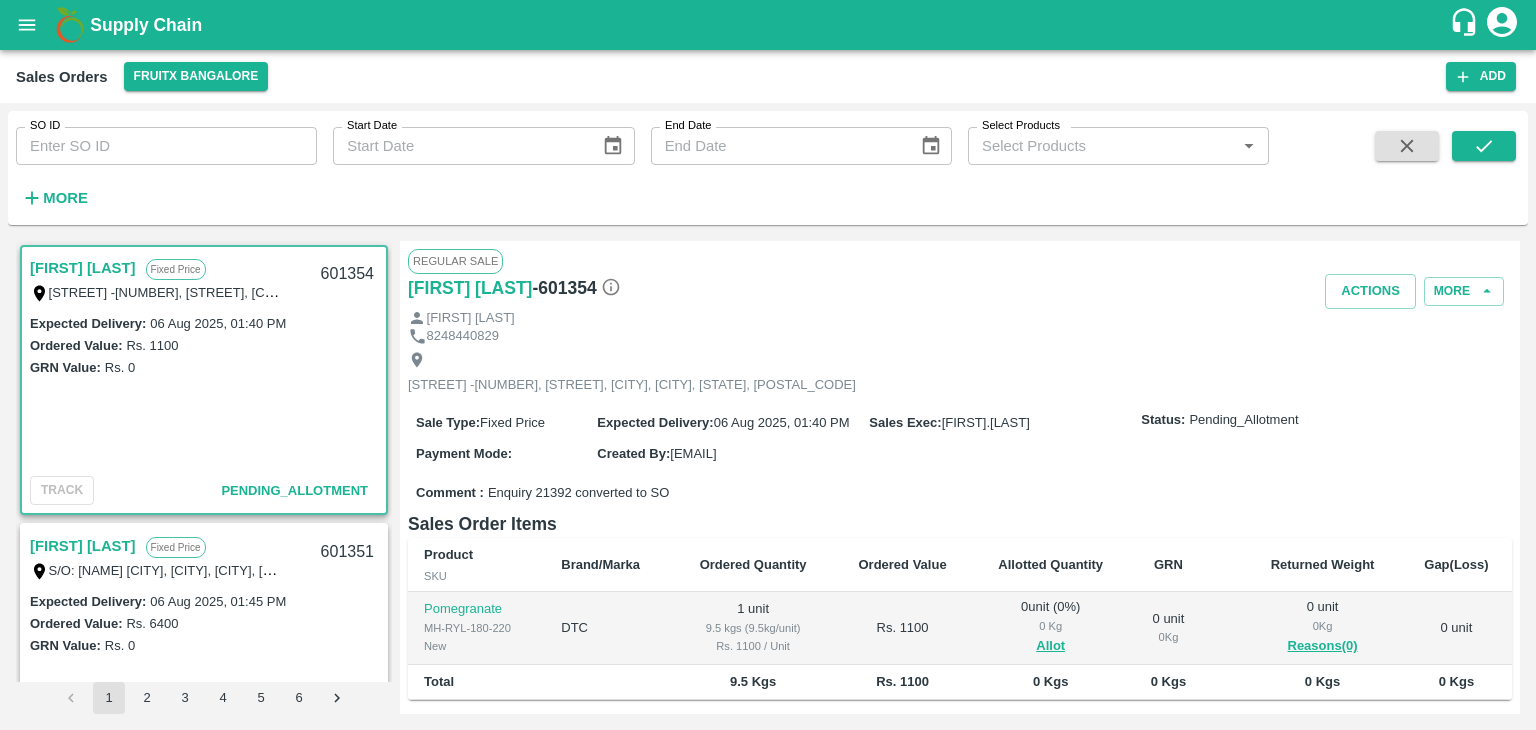 scroll, scrollTop: 0, scrollLeft: 0, axis: both 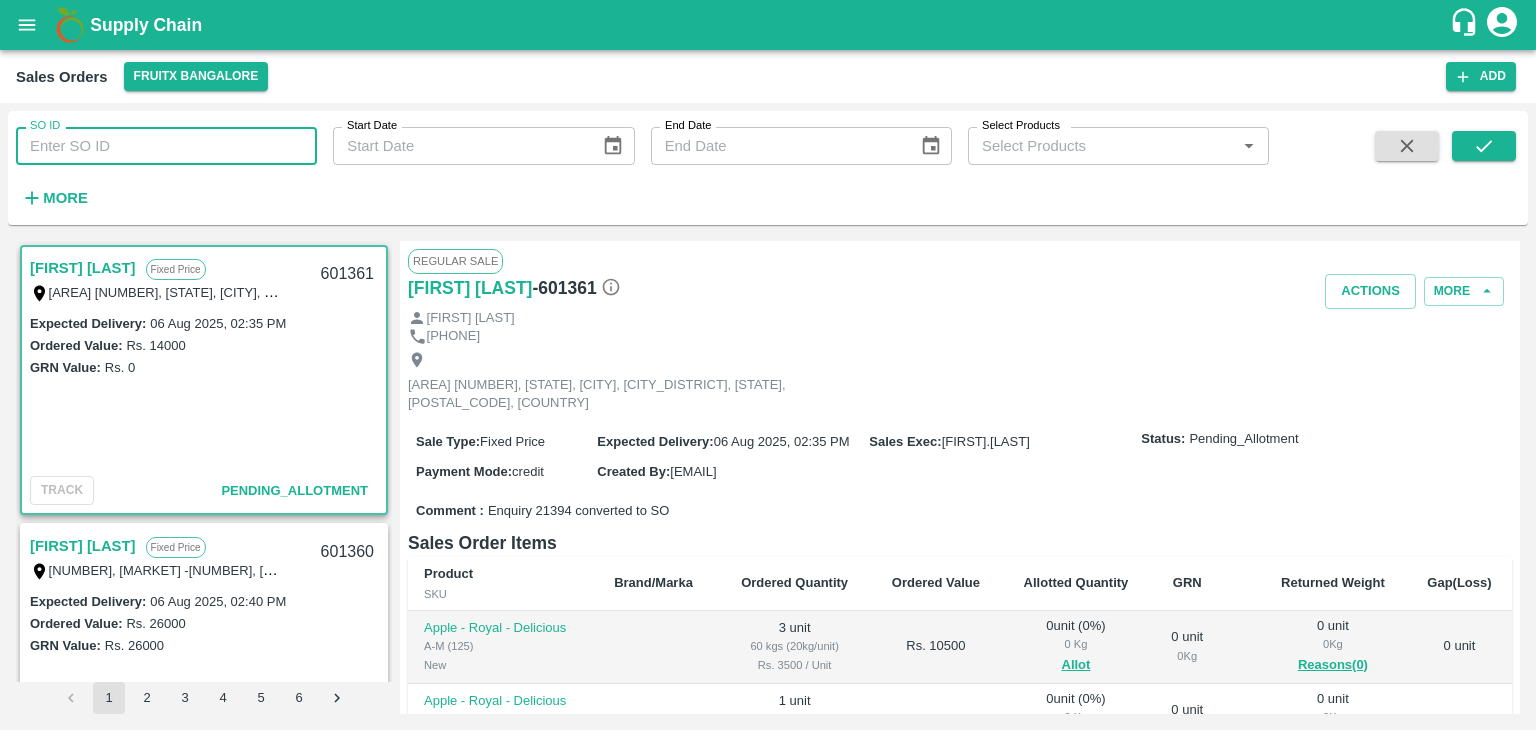 click on "SO ID" at bounding box center [166, 146] 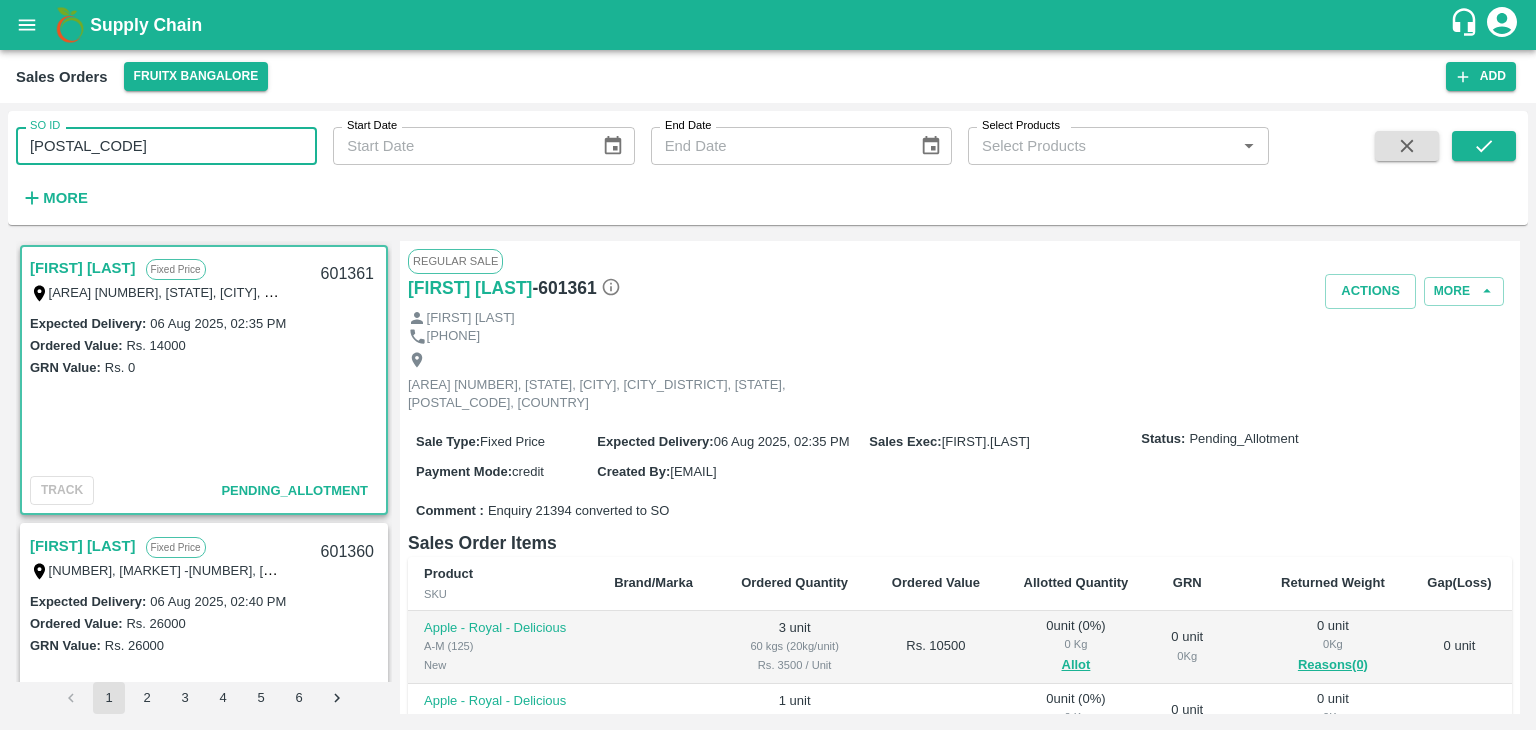 click on "60114" at bounding box center [166, 146] 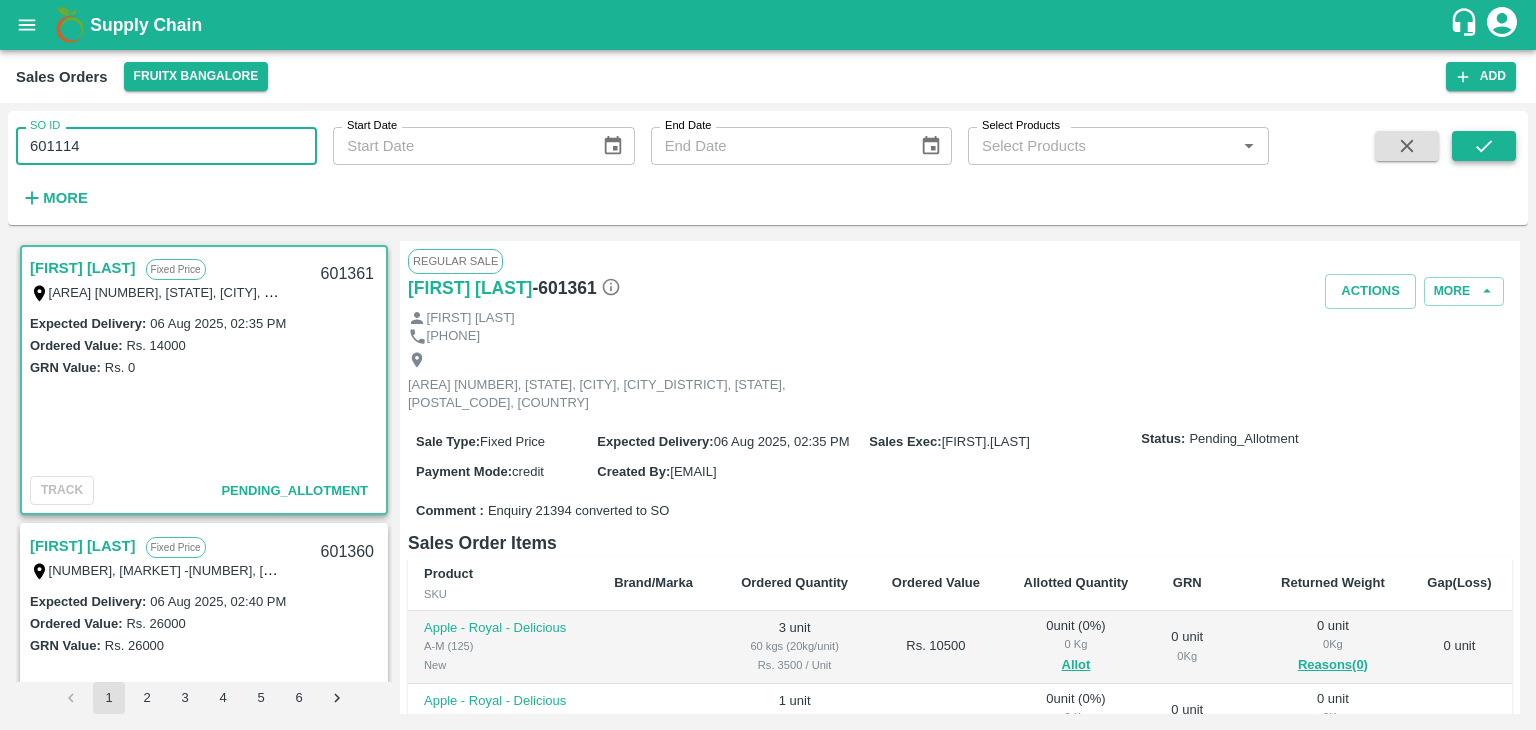 type on "601114" 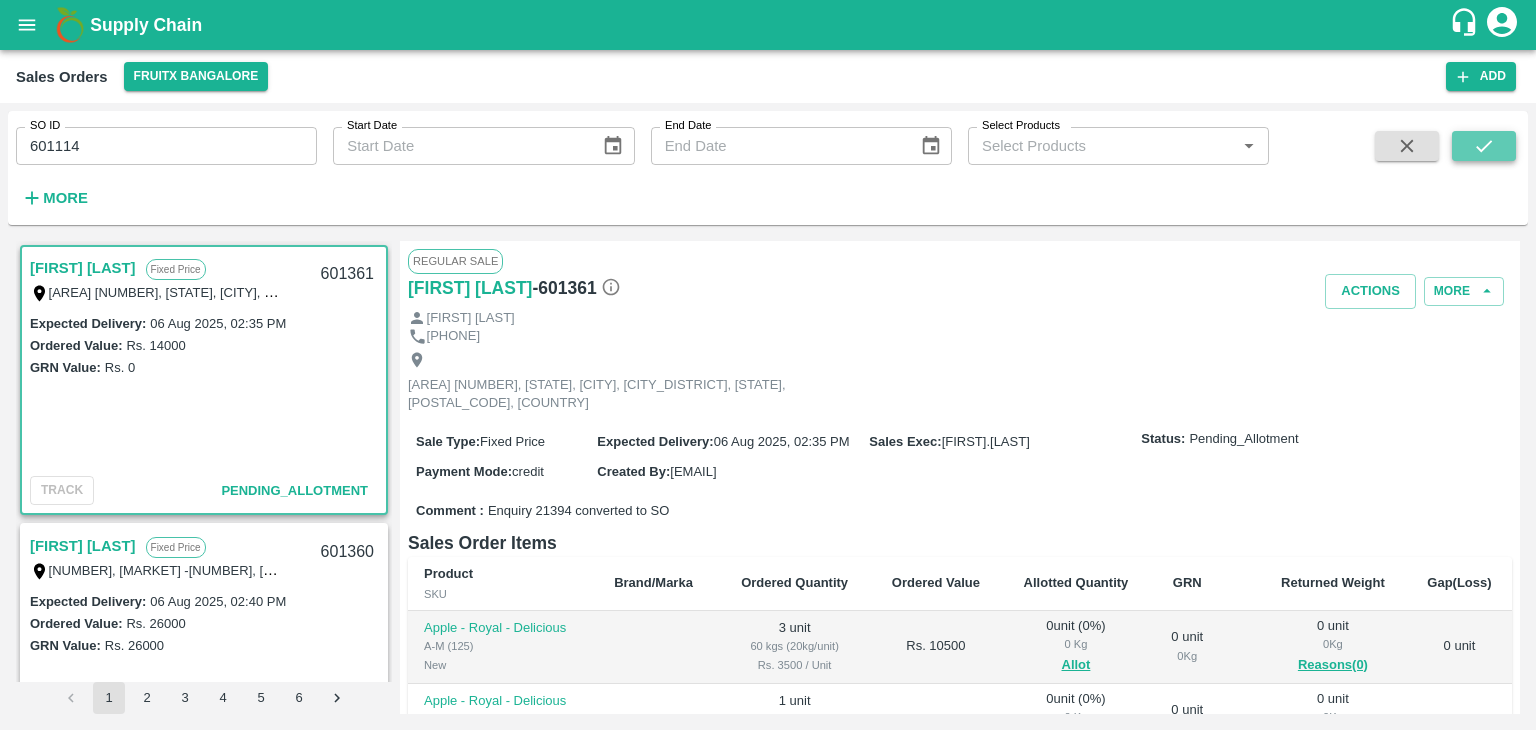 click at bounding box center [1484, 146] 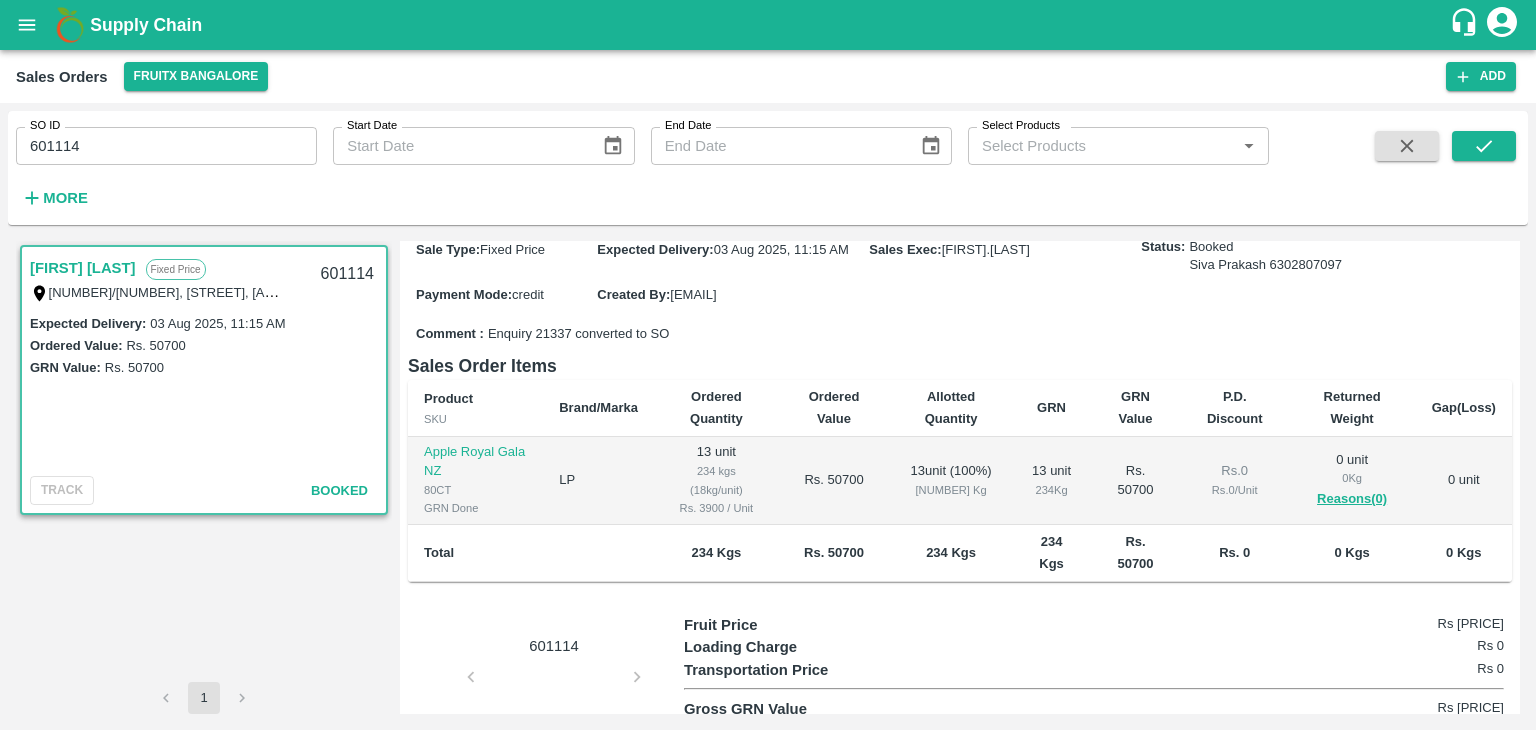scroll, scrollTop: 192, scrollLeft: 0, axis: vertical 